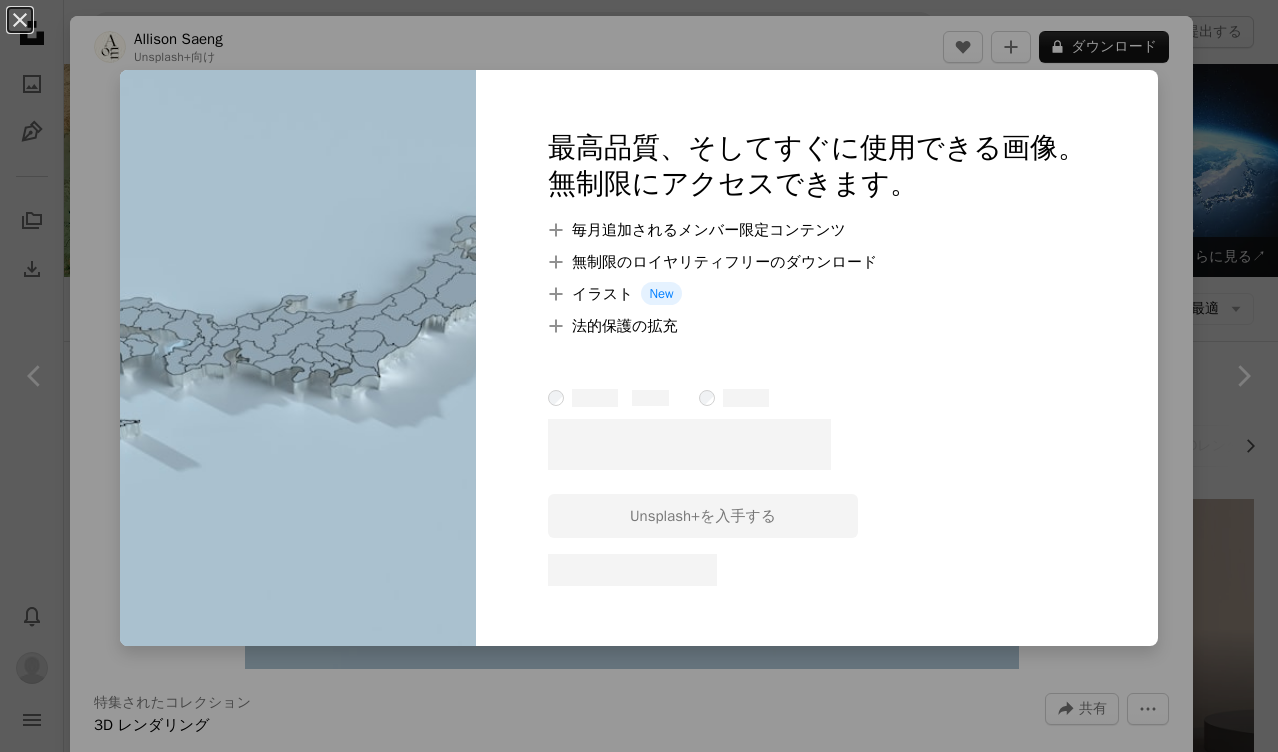 scroll, scrollTop: 1674, scrollLeft: 0, axis: vertical 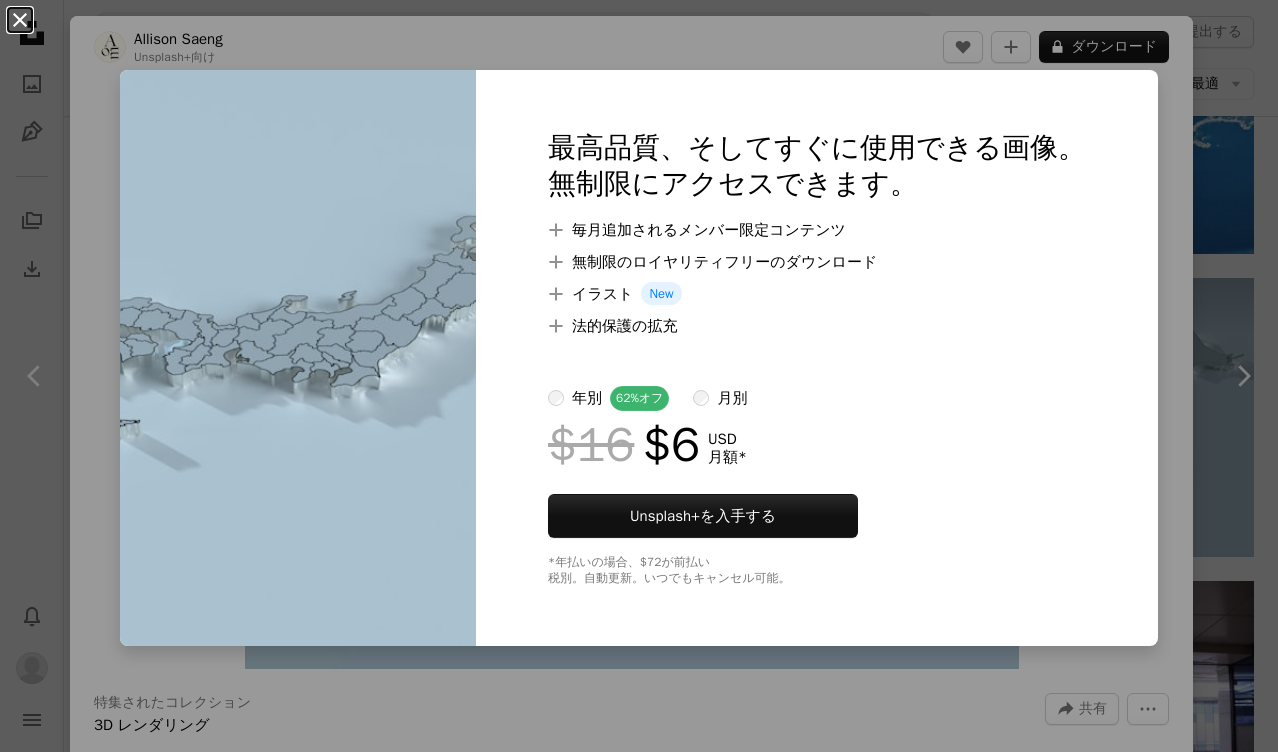 click on "An X shape" at bounding box center [20, 20] 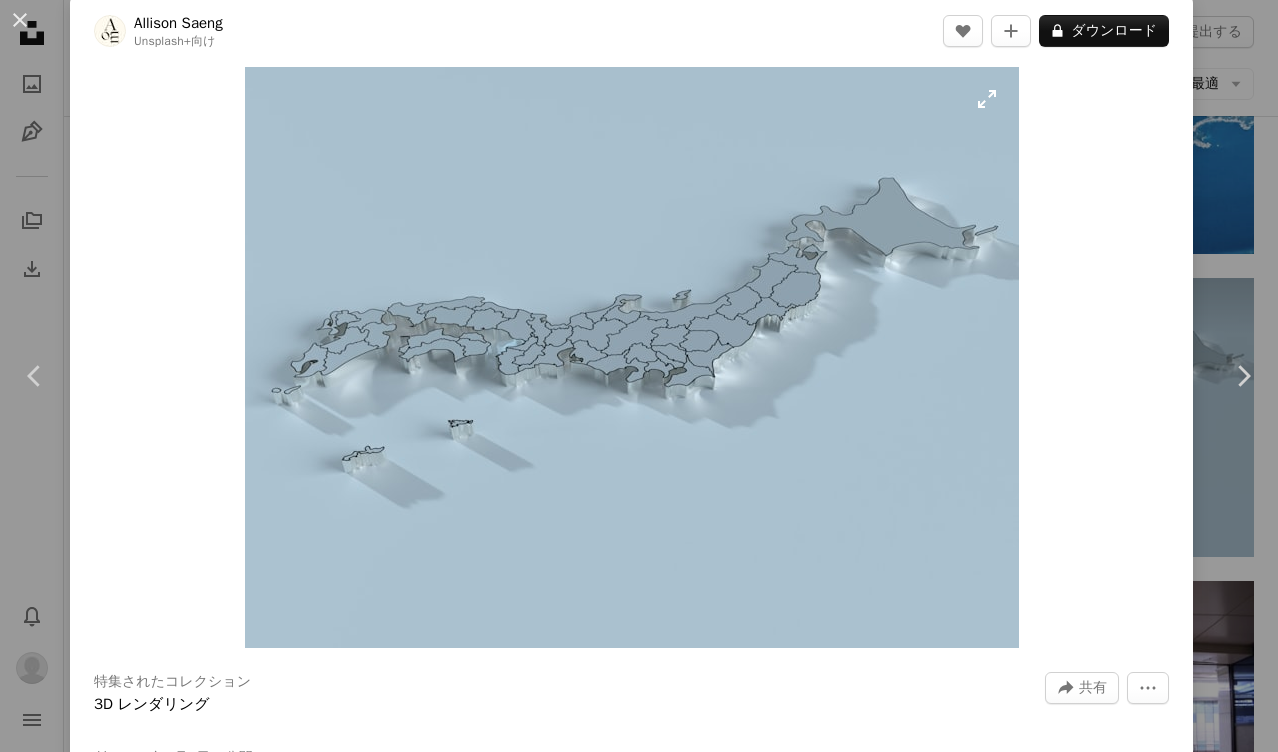scroll, scrollTop: 0, scrollLeft: 0, axis: both 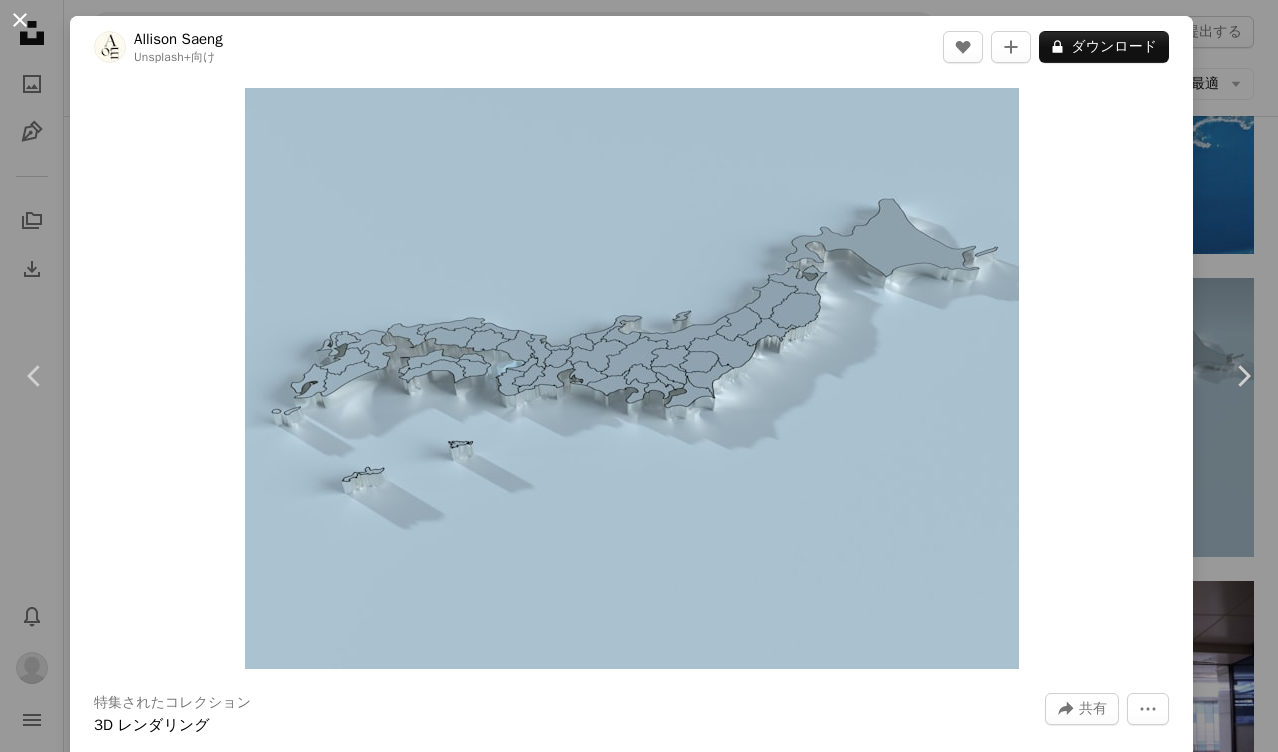 click on "An X shape" at bounding box center (20, 20) 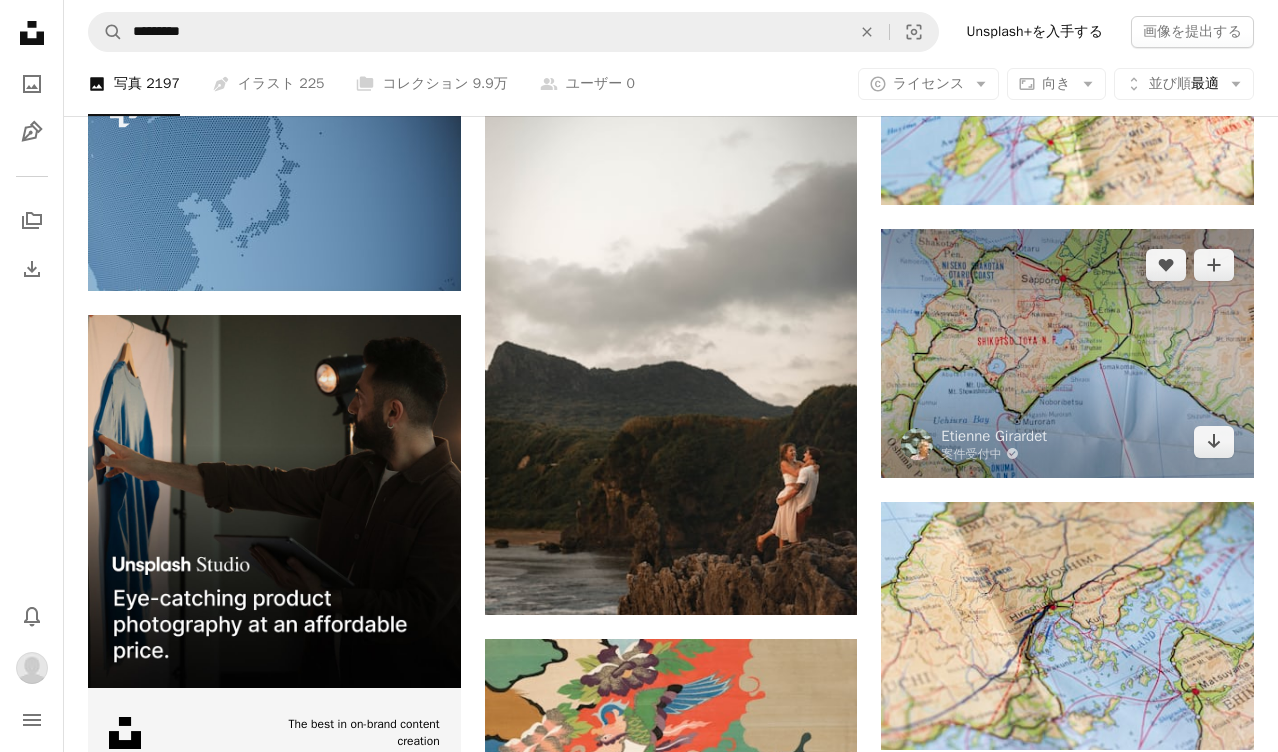 scroll, scrollTop: 2874, scrollLeft: 0, axis: vertical 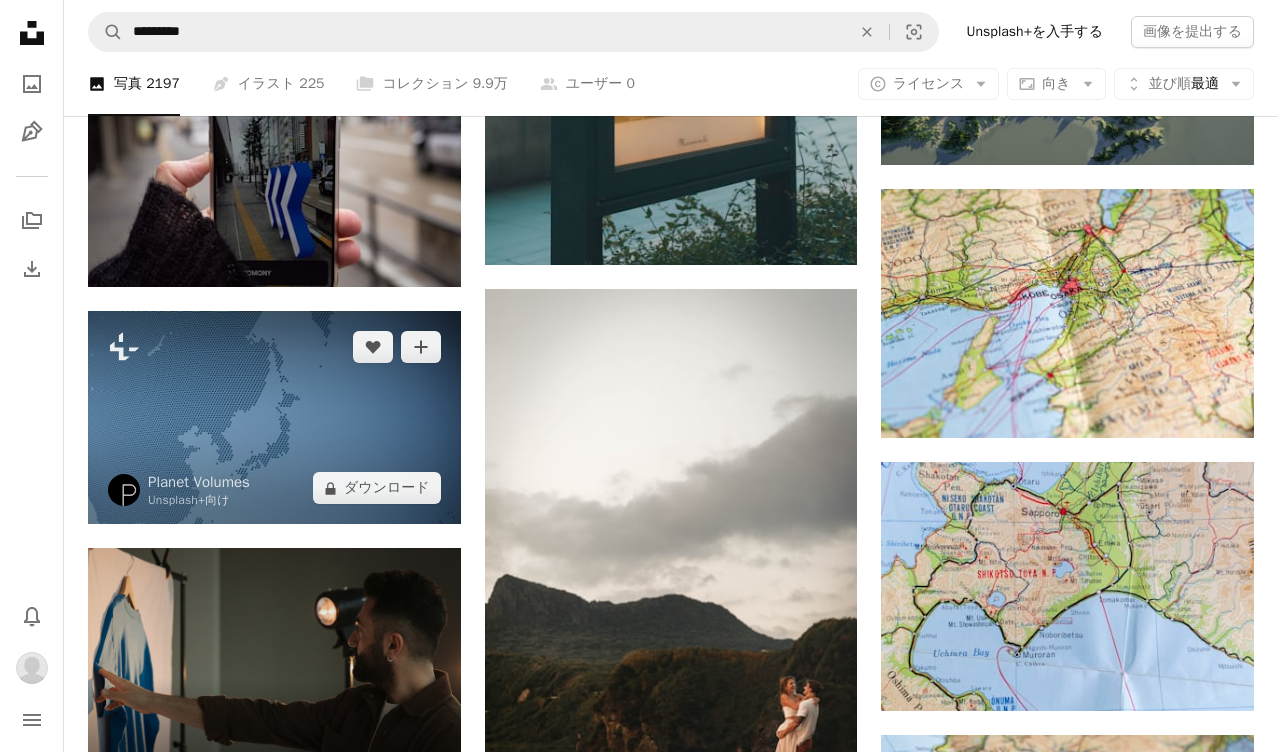 click at bounding box center (274, 417) 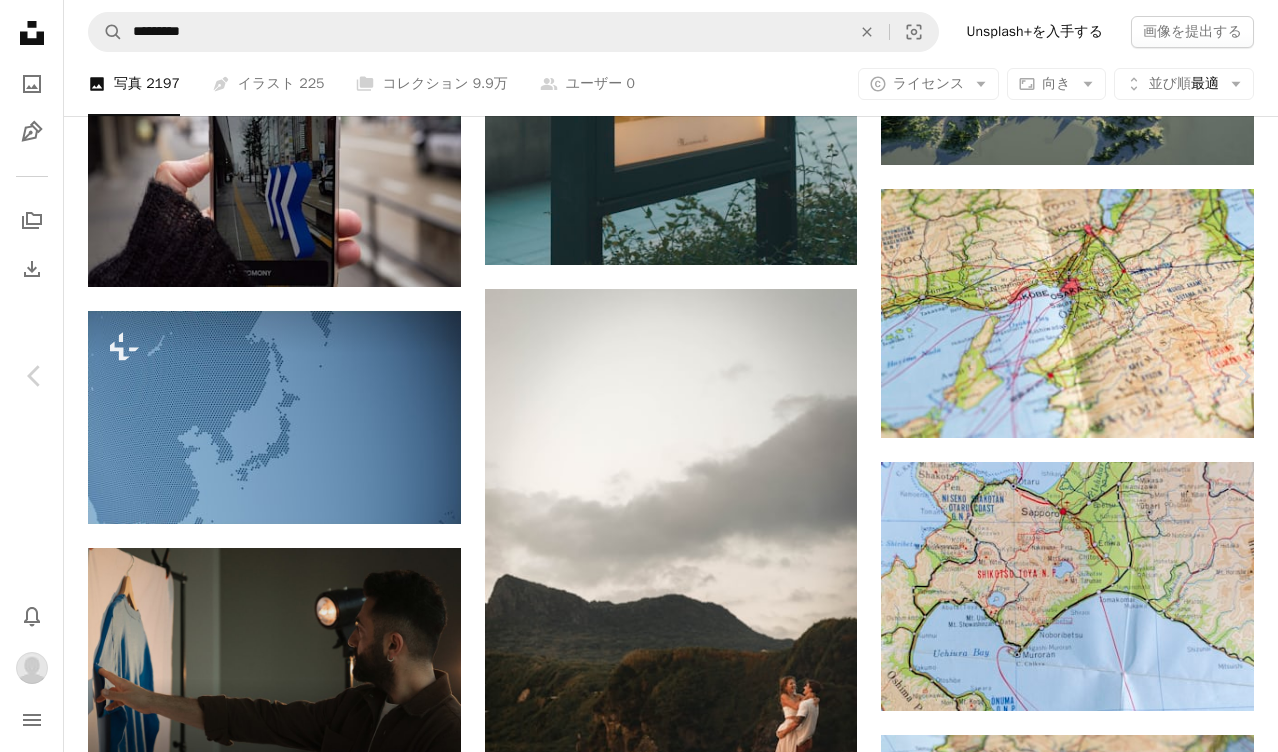 click on "An X shape" at bounding box center (20, 20) 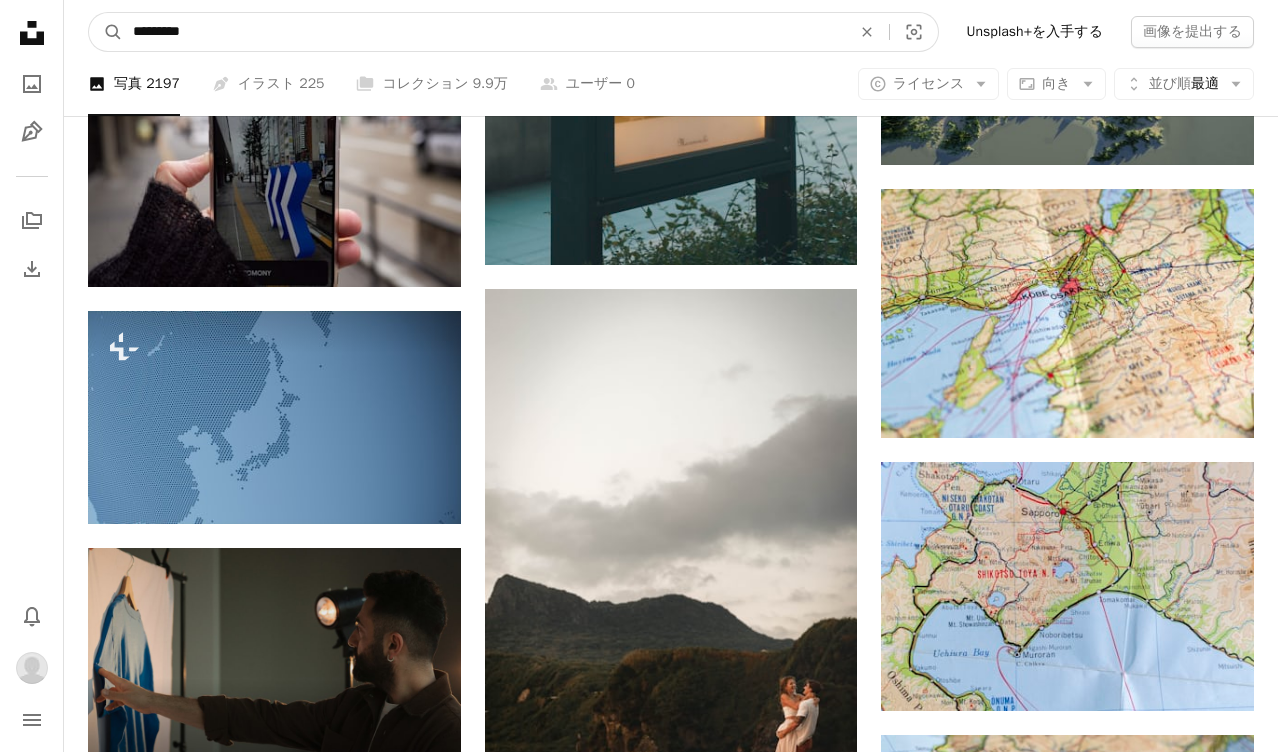 click on "*********" at bounding box center [484, 32] 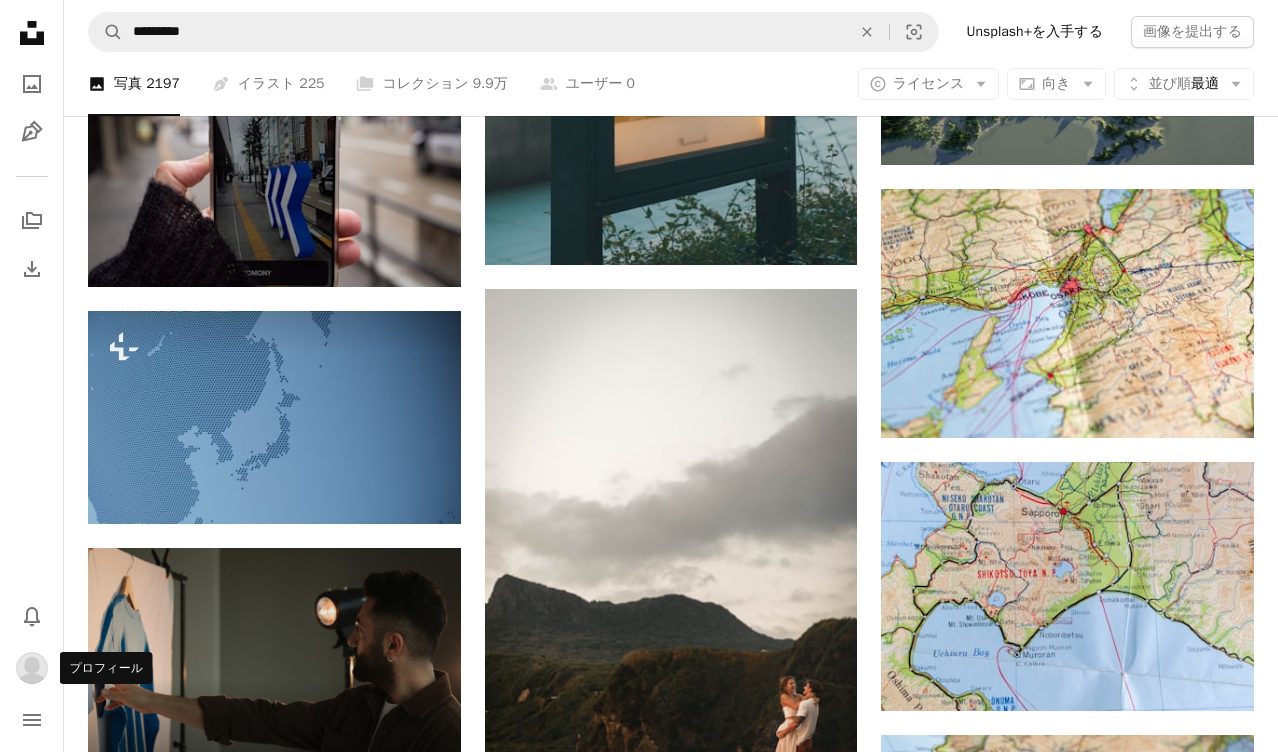 click at bounding box center [32, 668] 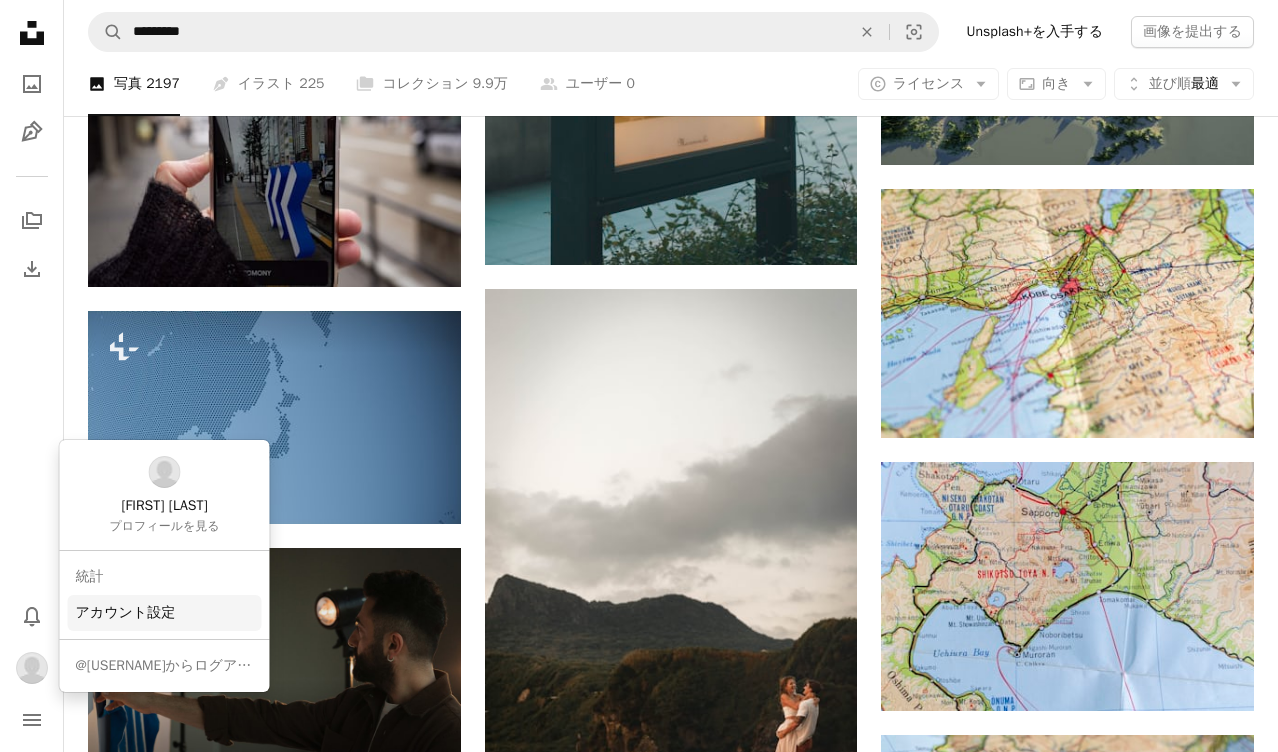 click on "アカウント設定" at bounding box center [165, 613] 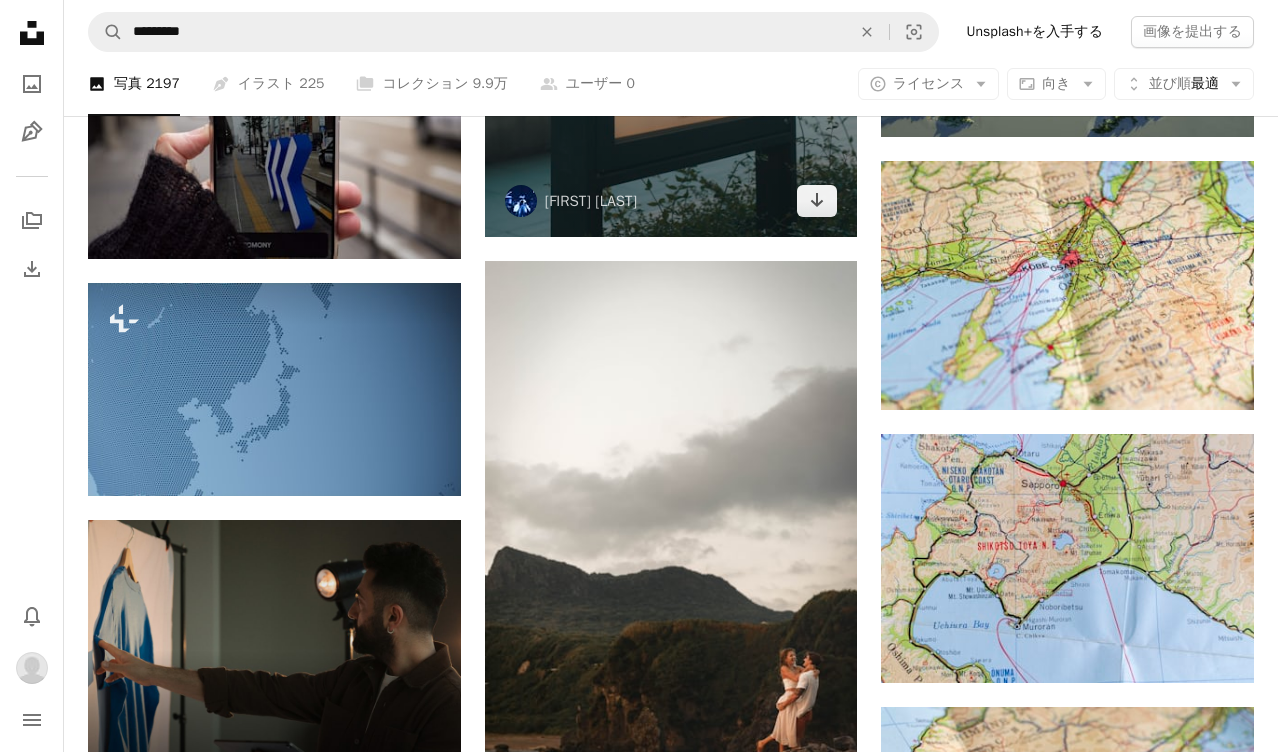 scroll, scrollTop: 2907, scrollLeft: 0, axis: vertical 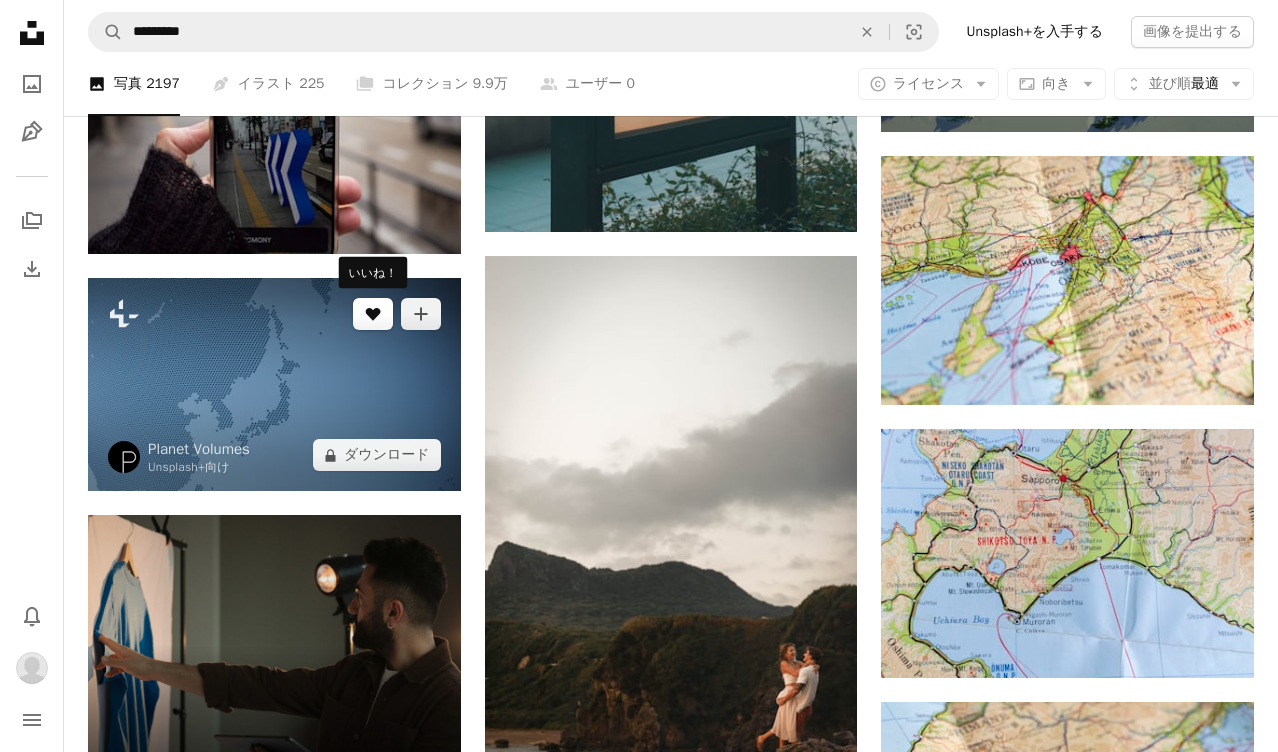 click on "A heart" at bounding box center (373, 314) 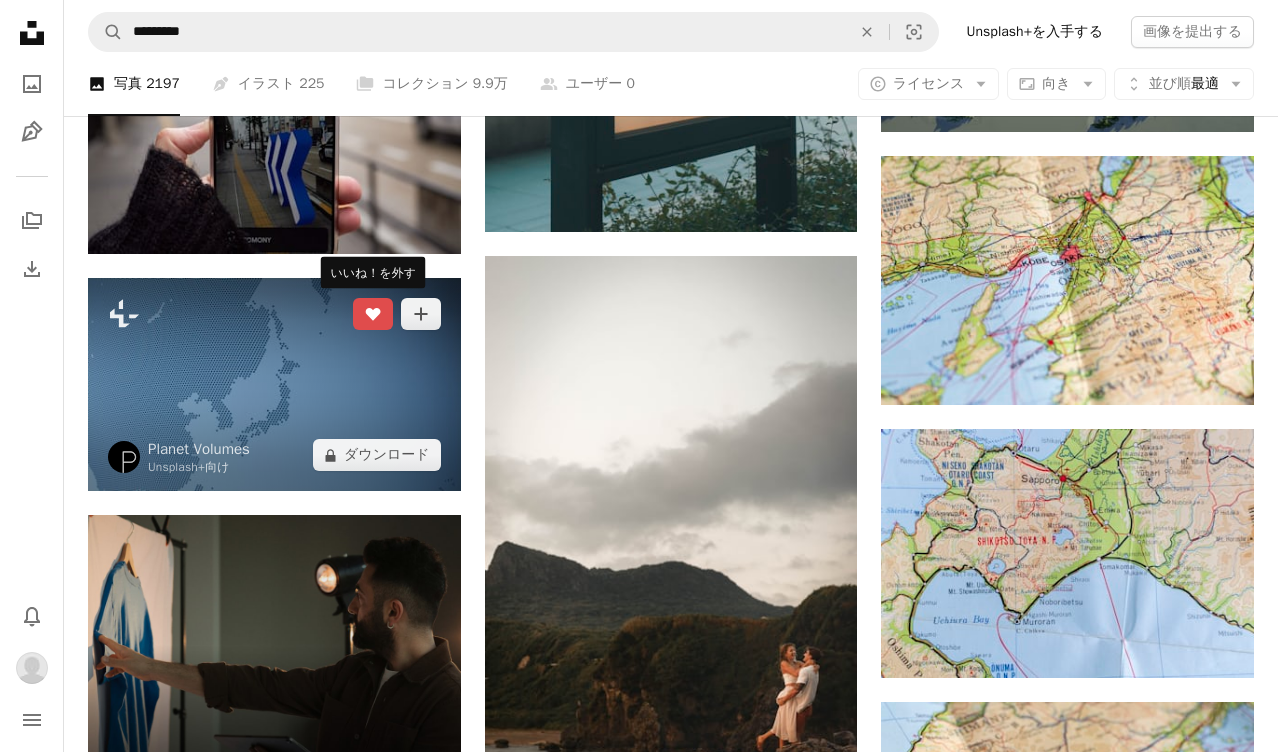 click on "A heart" at bounding box center (373, 314) 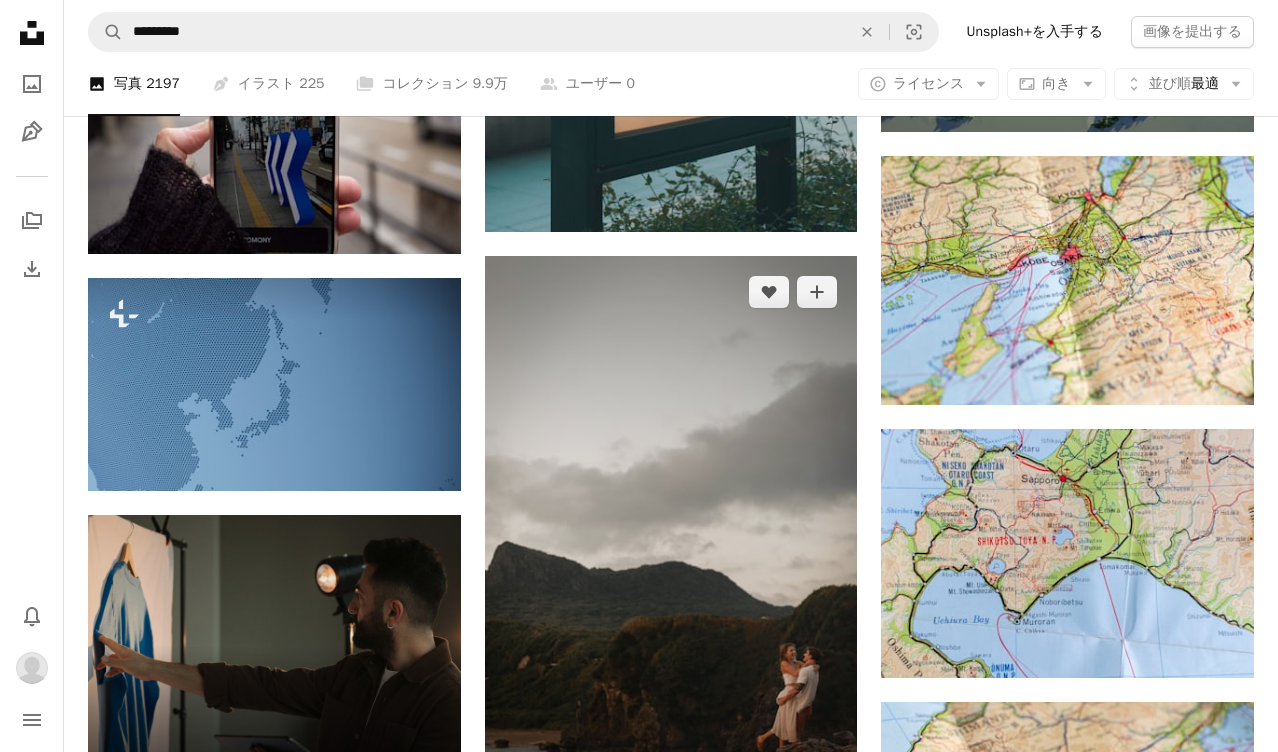 click at bounding box center (671, 535) 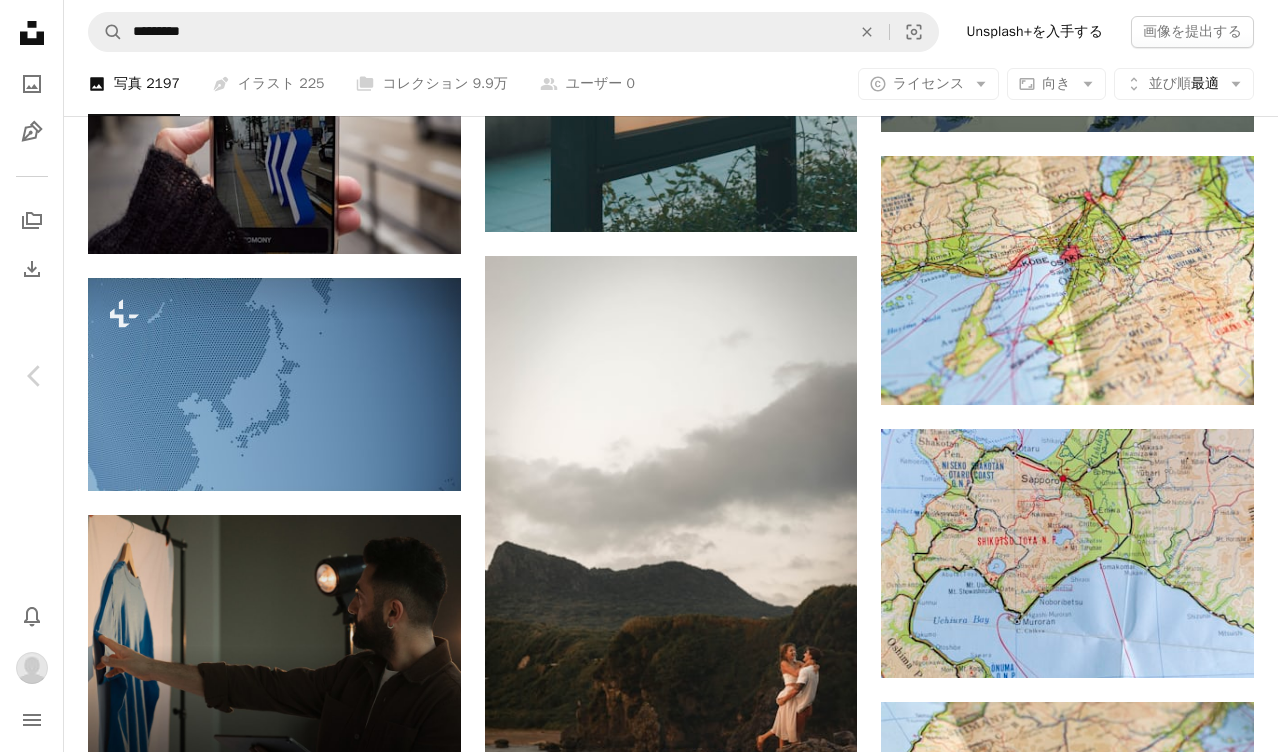click on "An X shape" at bounding box center (20, 20) 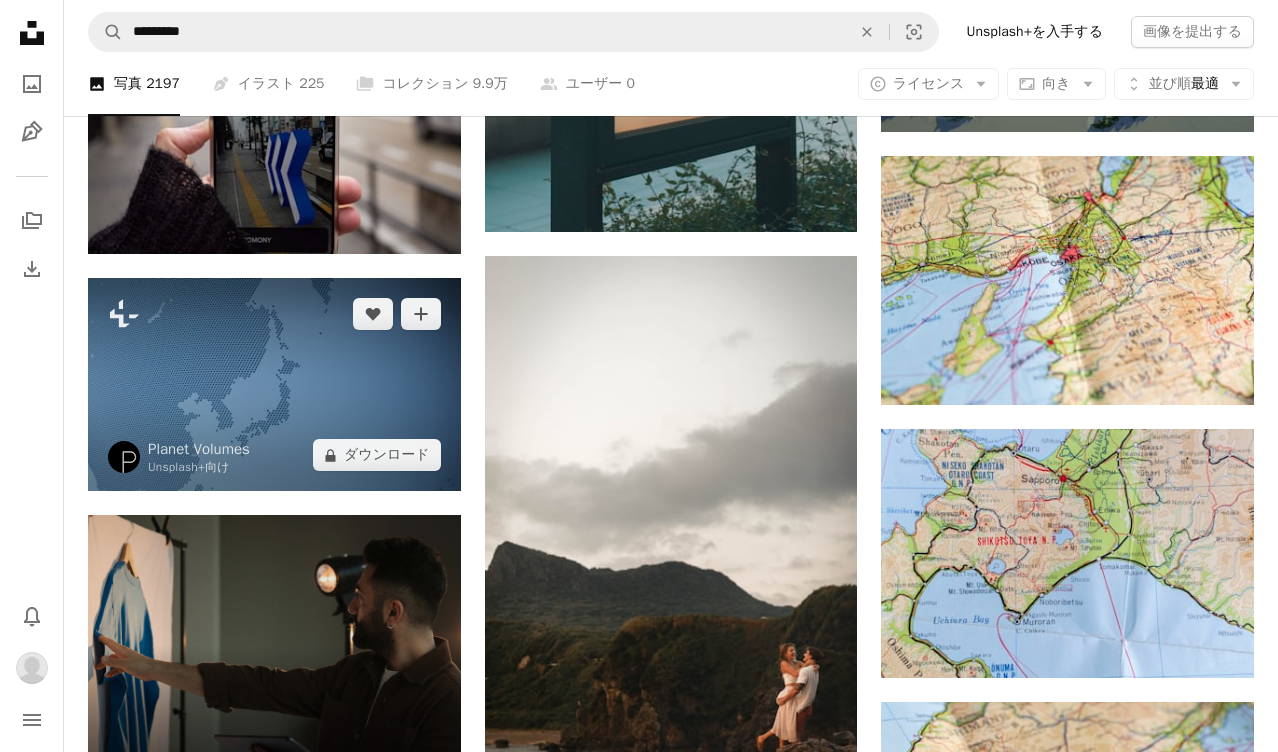 click at bounding box center (274, 384) 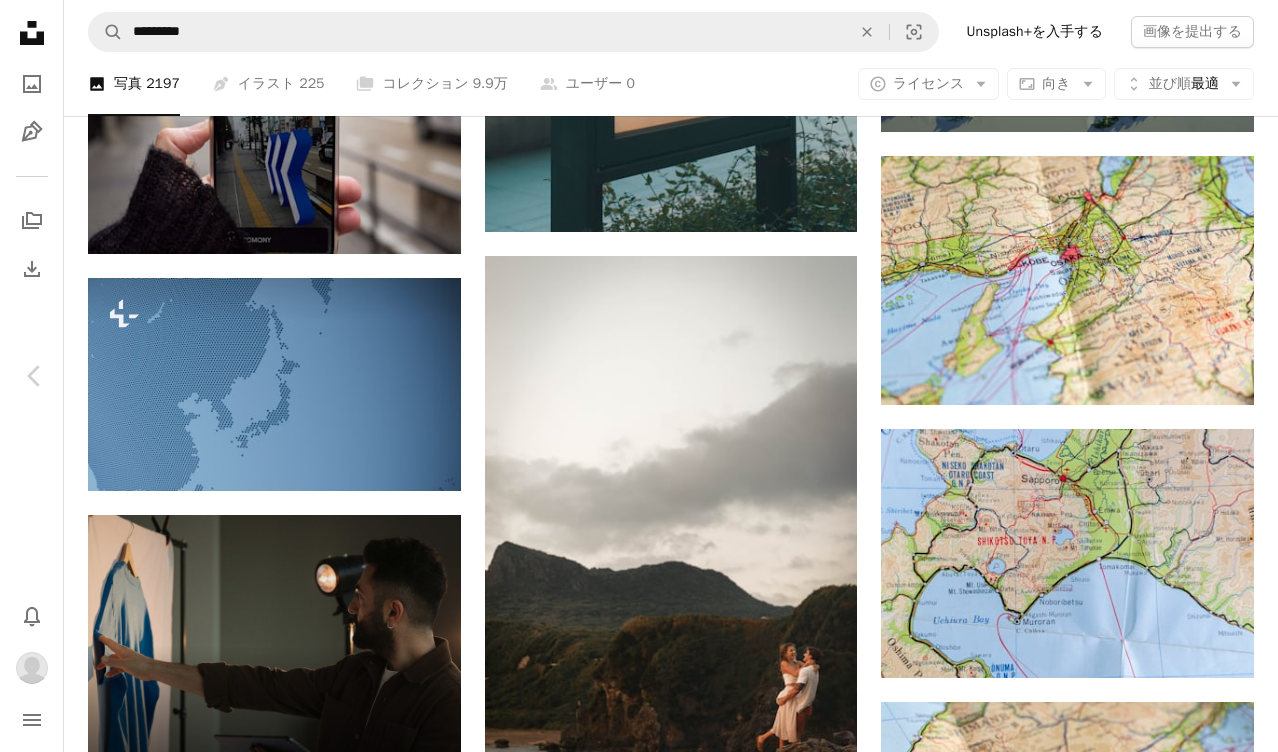 click on "An X shape" at bounding box center [20, 20] 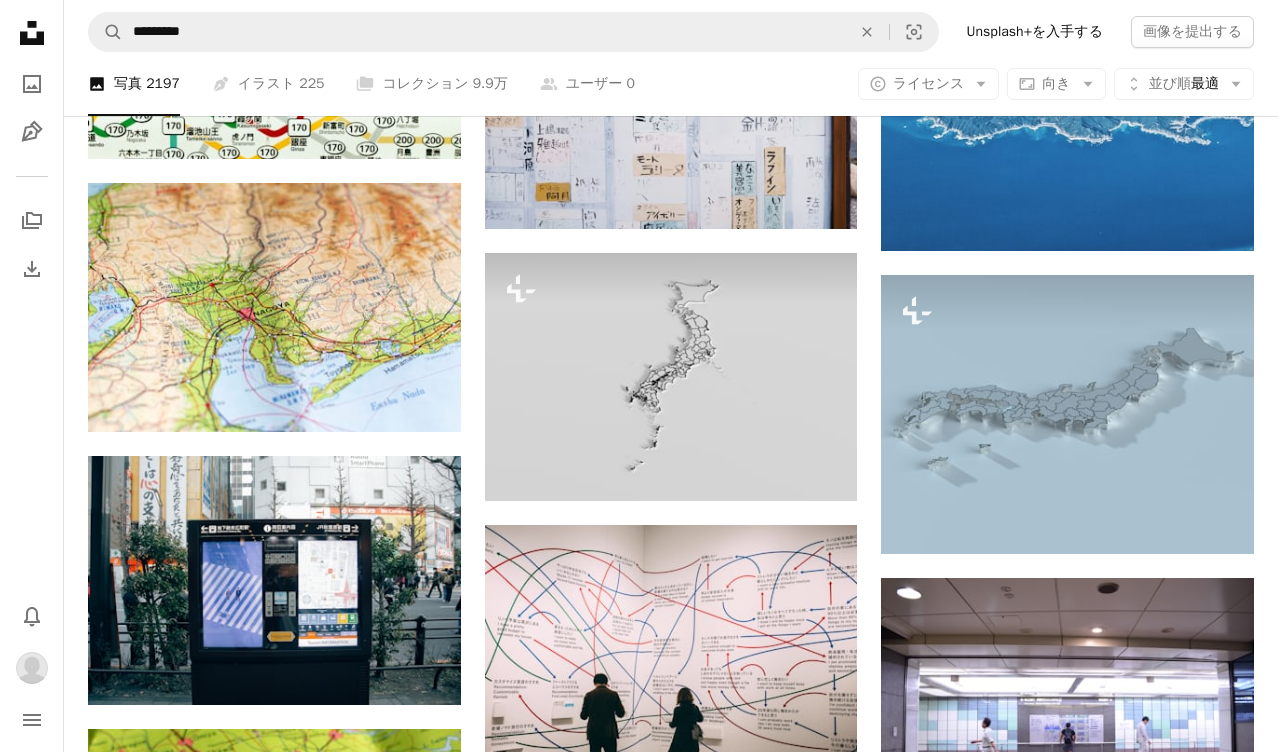 scroll, scrollTop: 1575, scrollLeft: 0, axis: vertical 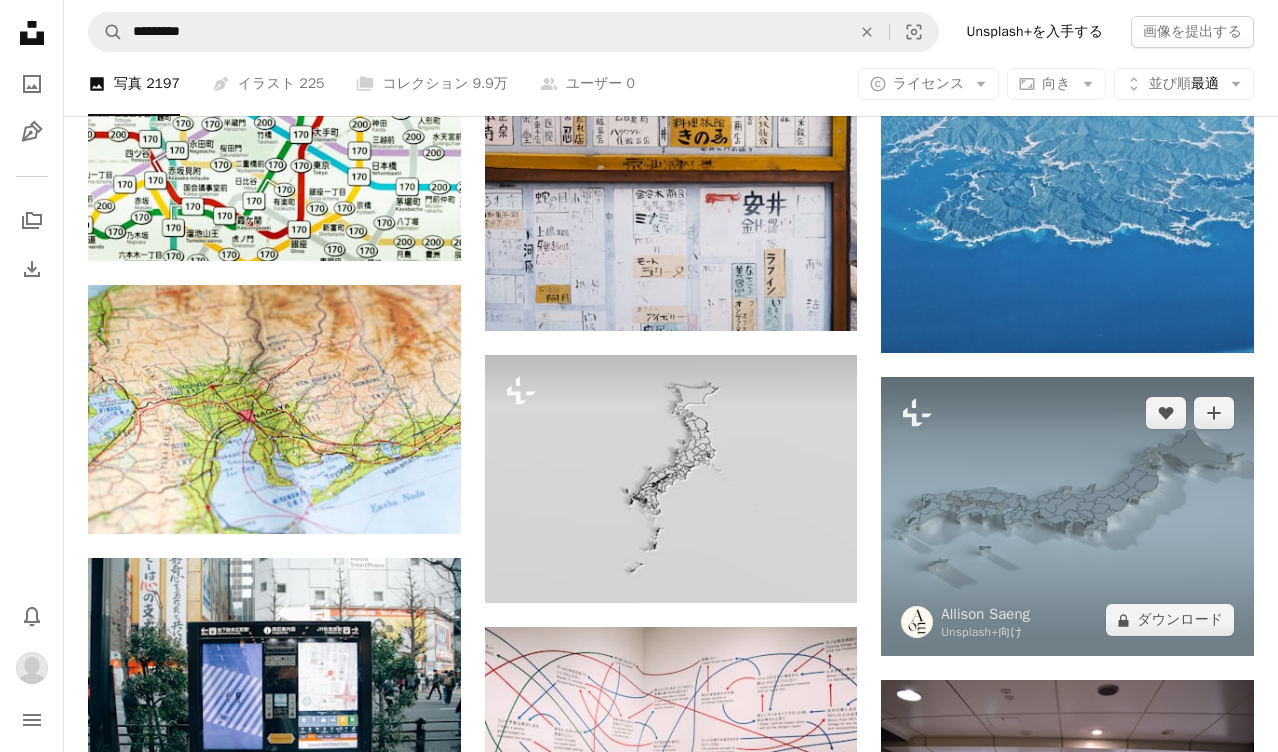 click at bounding box center [1067, 516] 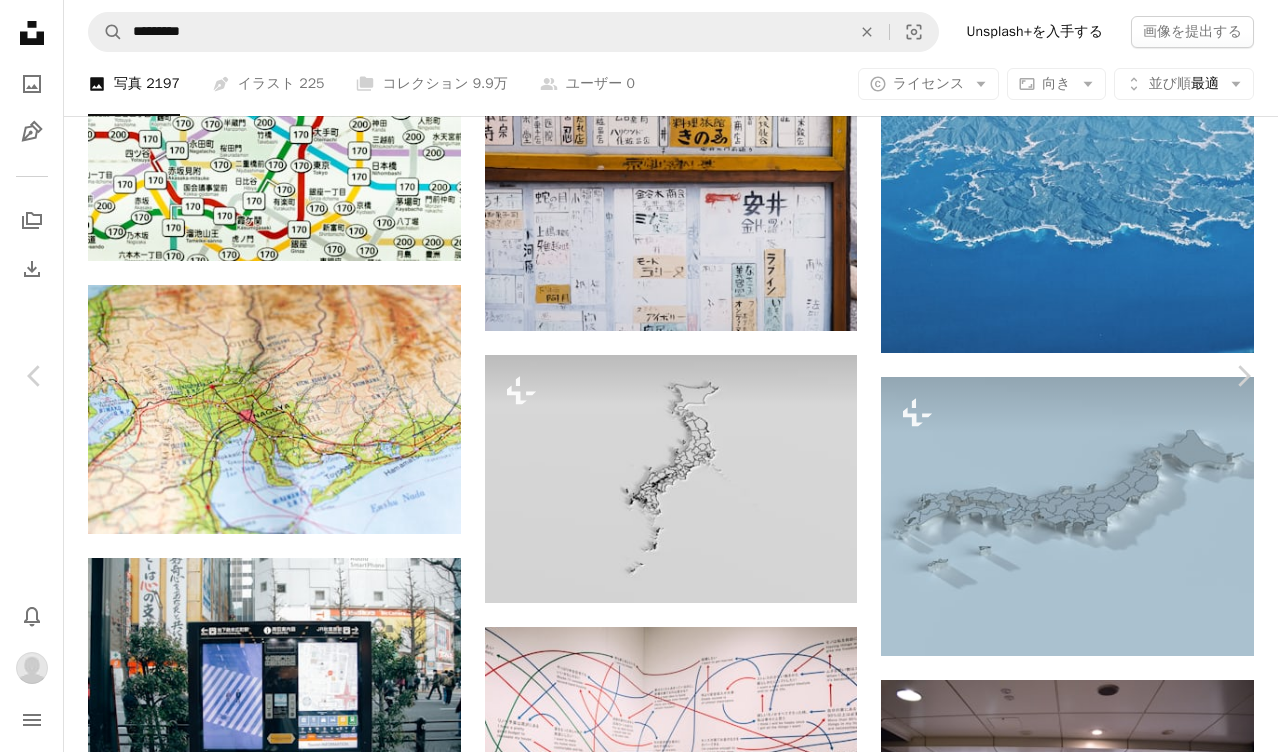 click at bounding box center (632, 5558) 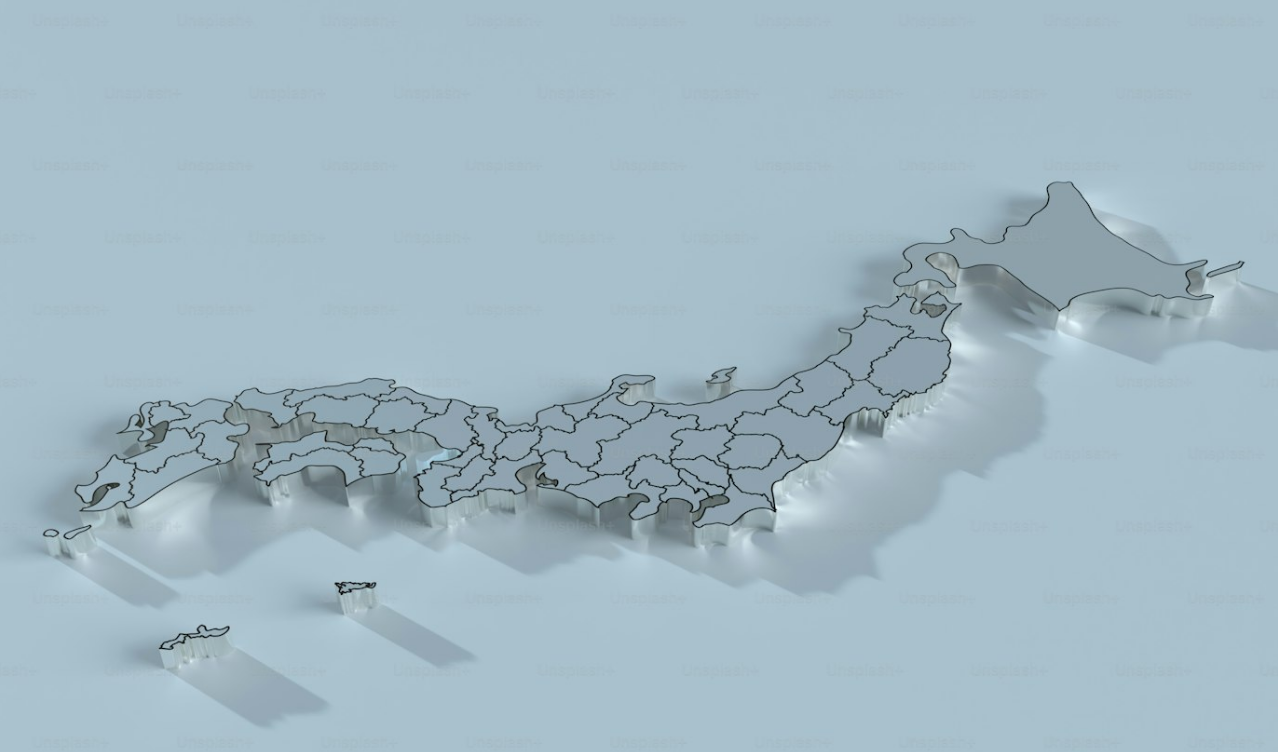 scroll, scrollTop: 104, scrollLeft: 0, axis: vertical 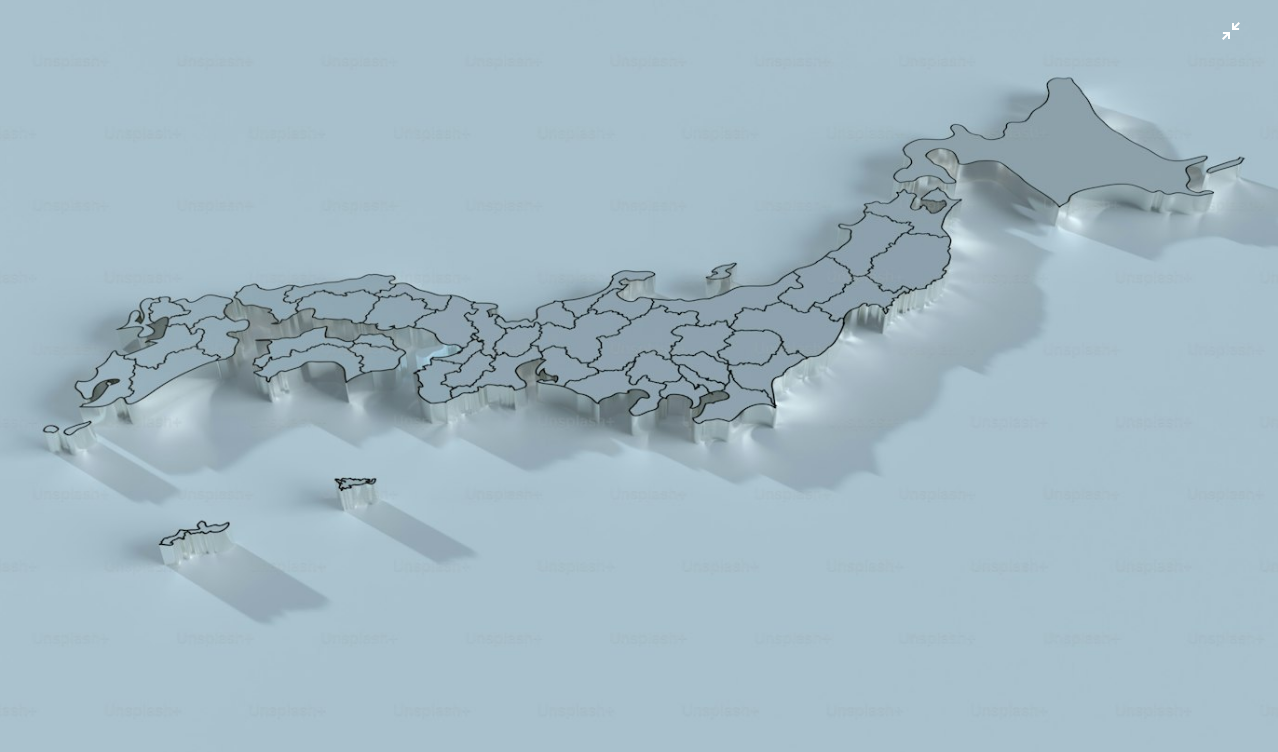 click at bounding box center (639, 375) 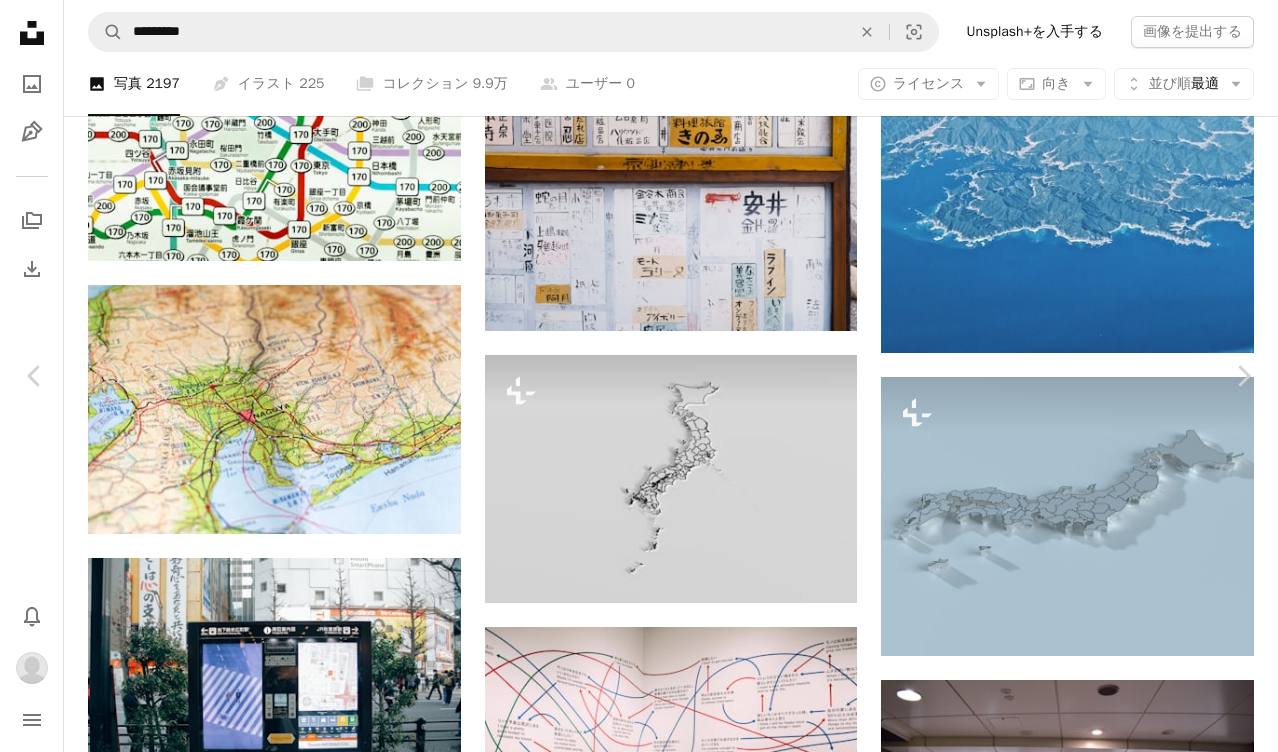 click on "A lock ダウンロード" at bounding box center (1104, 5227) 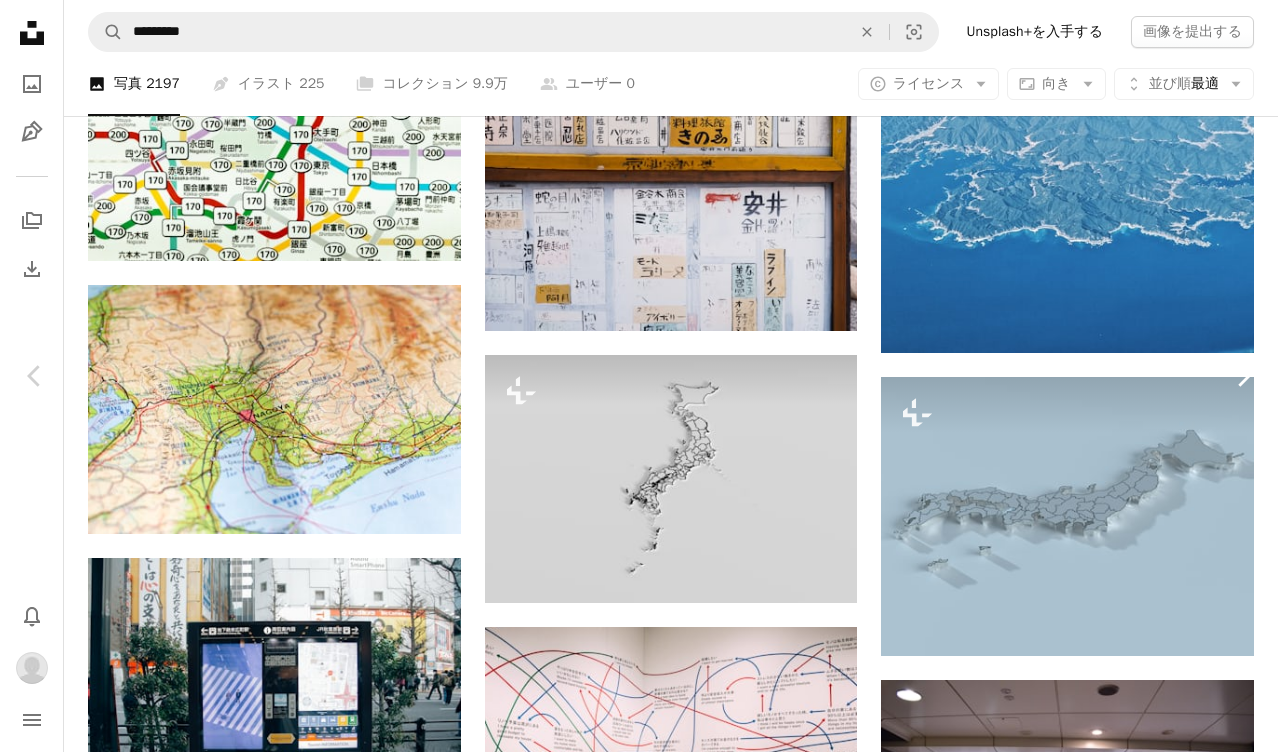click on "Chevron right" at bounding box center (1243, 376) 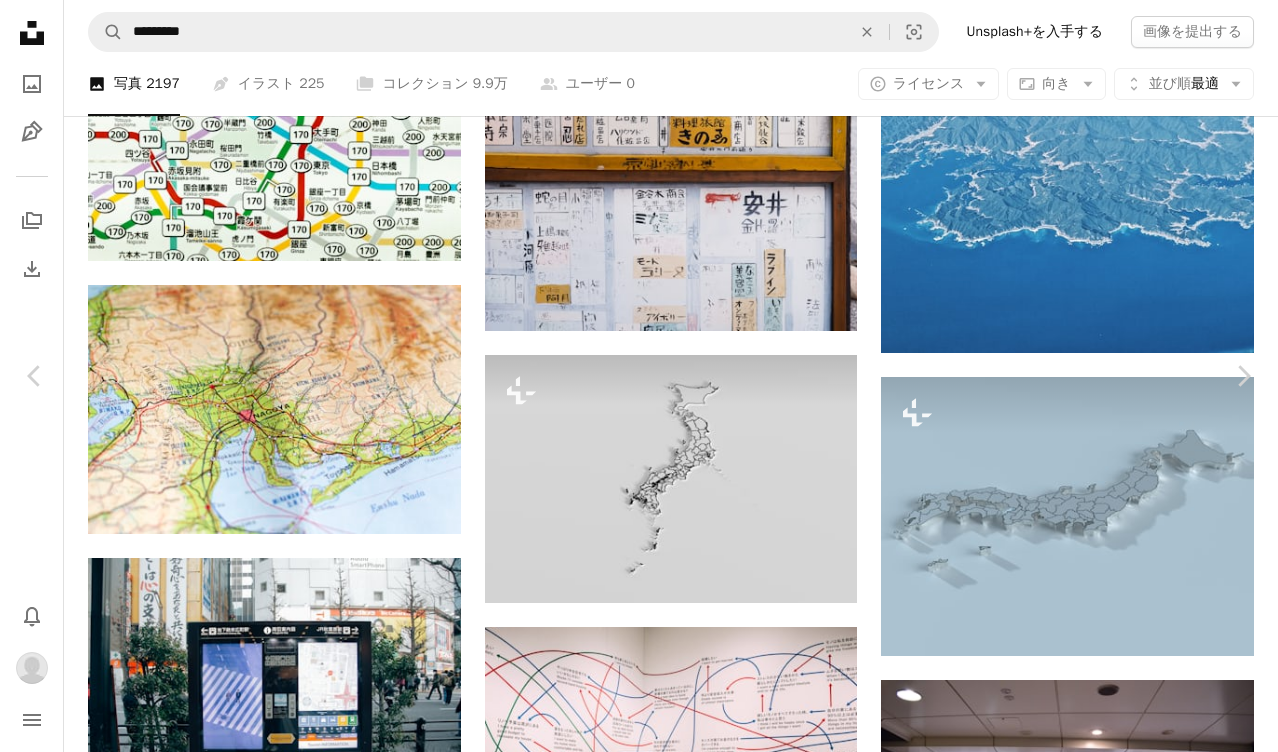 click on "An X shape" at bounding box center [20, 20] 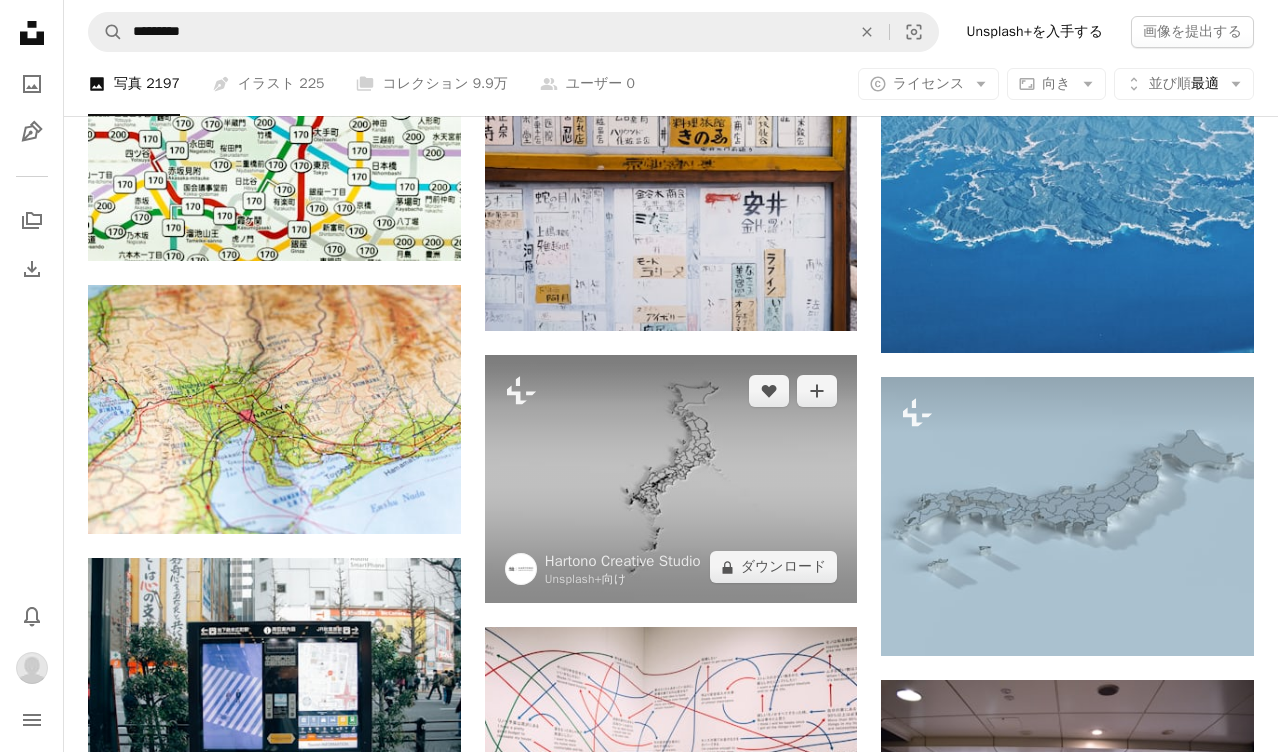 click at bounding box center (671, 479) 